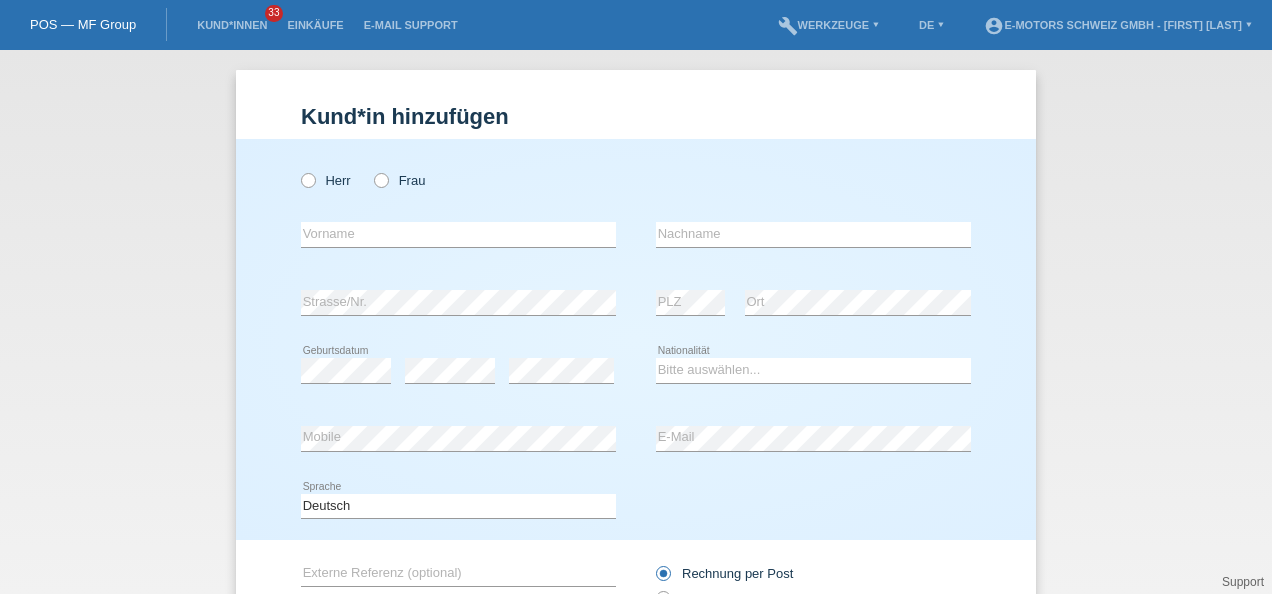 scroll, scrollTop: 0, scrollLeft: 0, axis: both 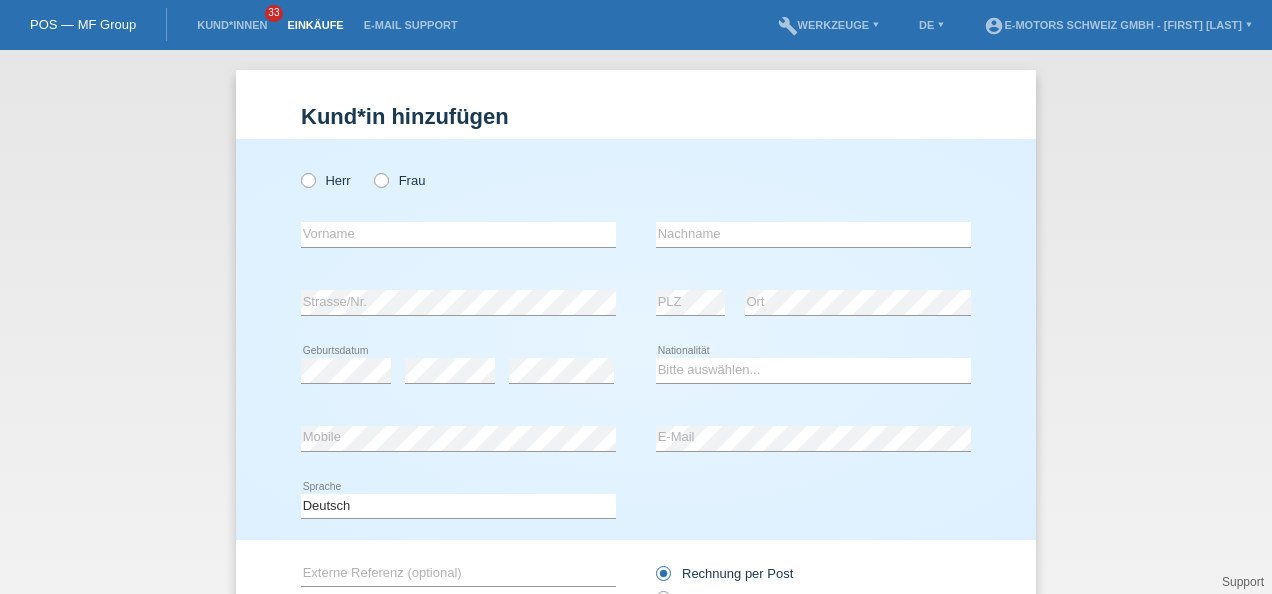 click on "Einkäufe" at bounding box center [315, 25] 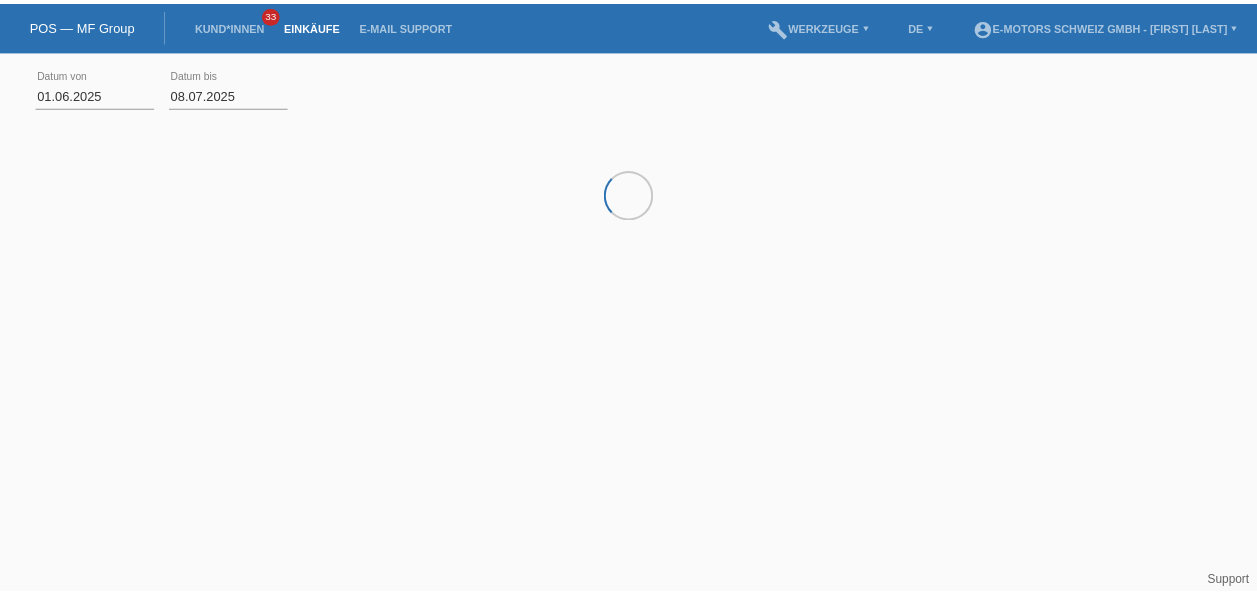 scroll, scrollTop: 0, scrollLeft: 0, axis: both 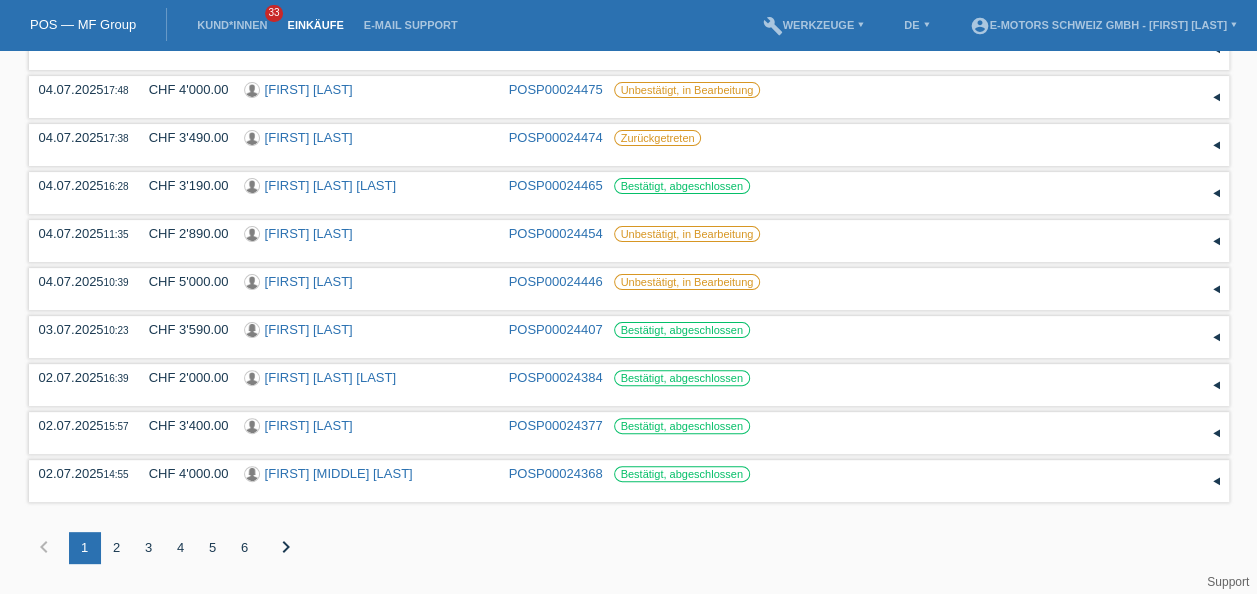 click on "2" at bounding box center (117, 548) 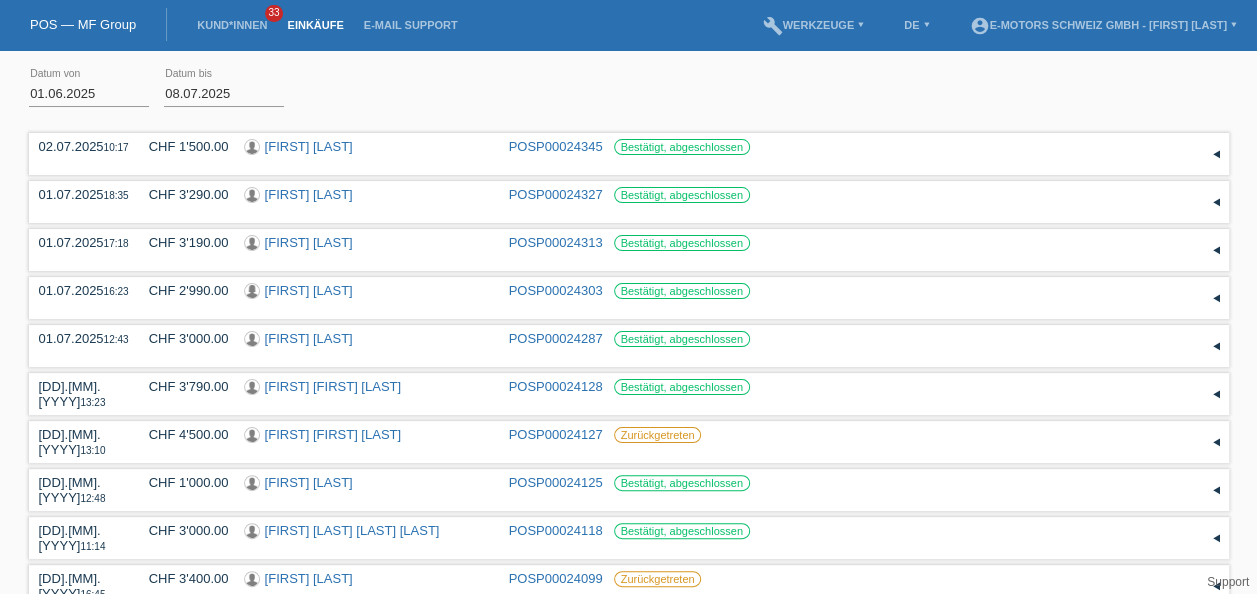 click on "Einkäufe" at bounding box center (315, 25) 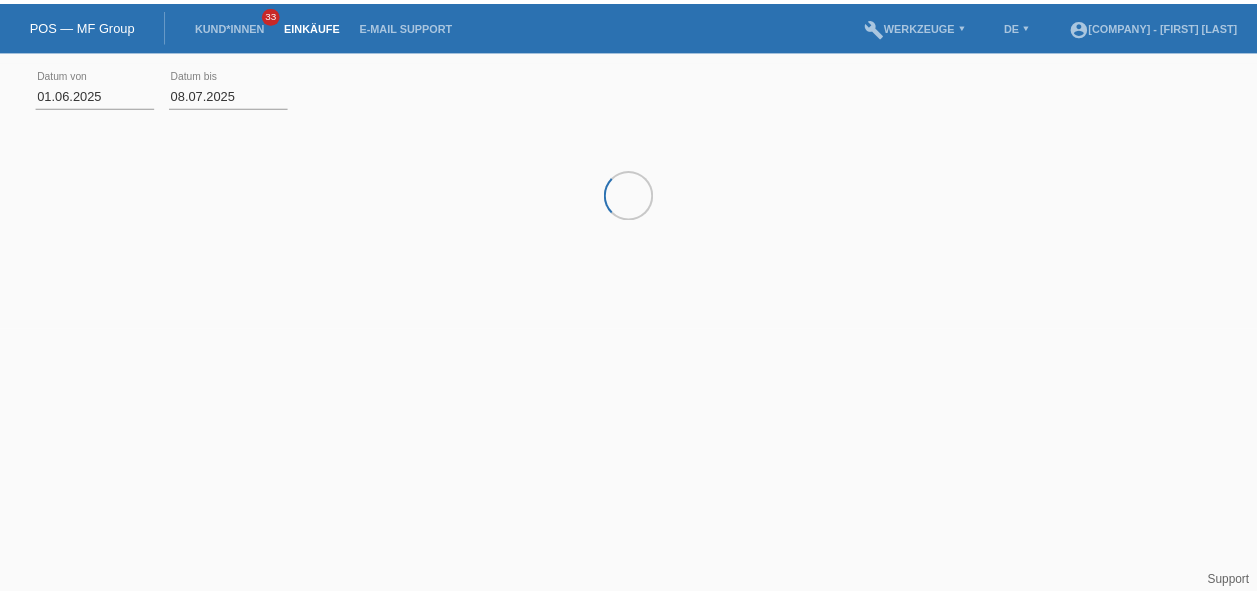scroll, scrollTop: 0, scrollLeft: 0, axis: both 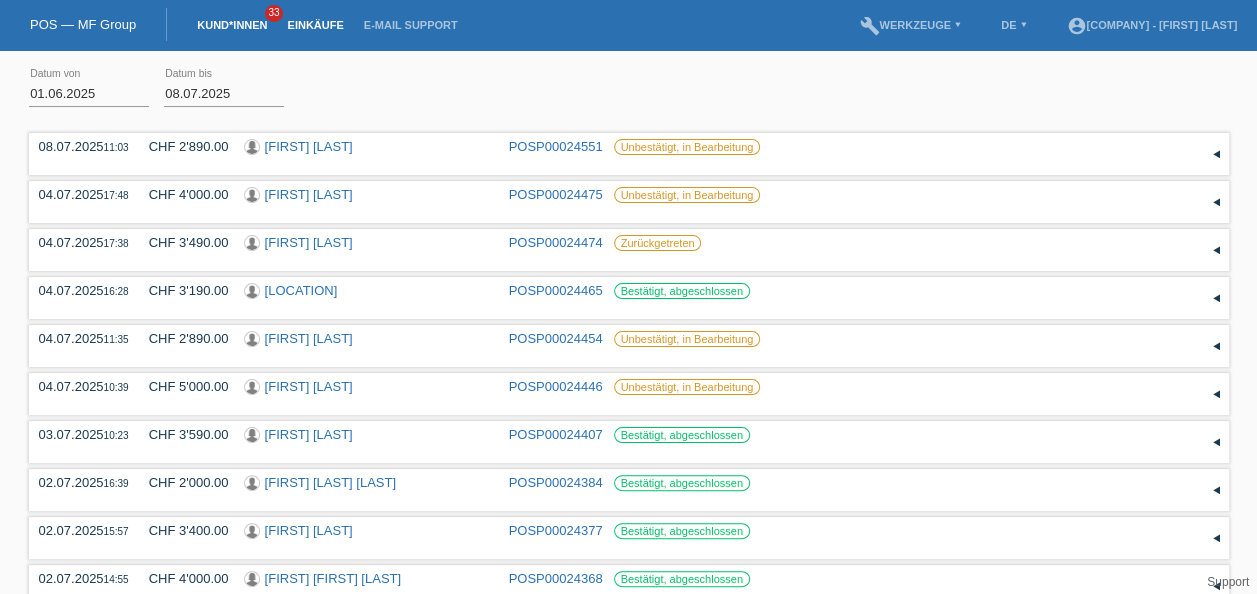 click on "Kund*innen" at bounding box center (232, 25) 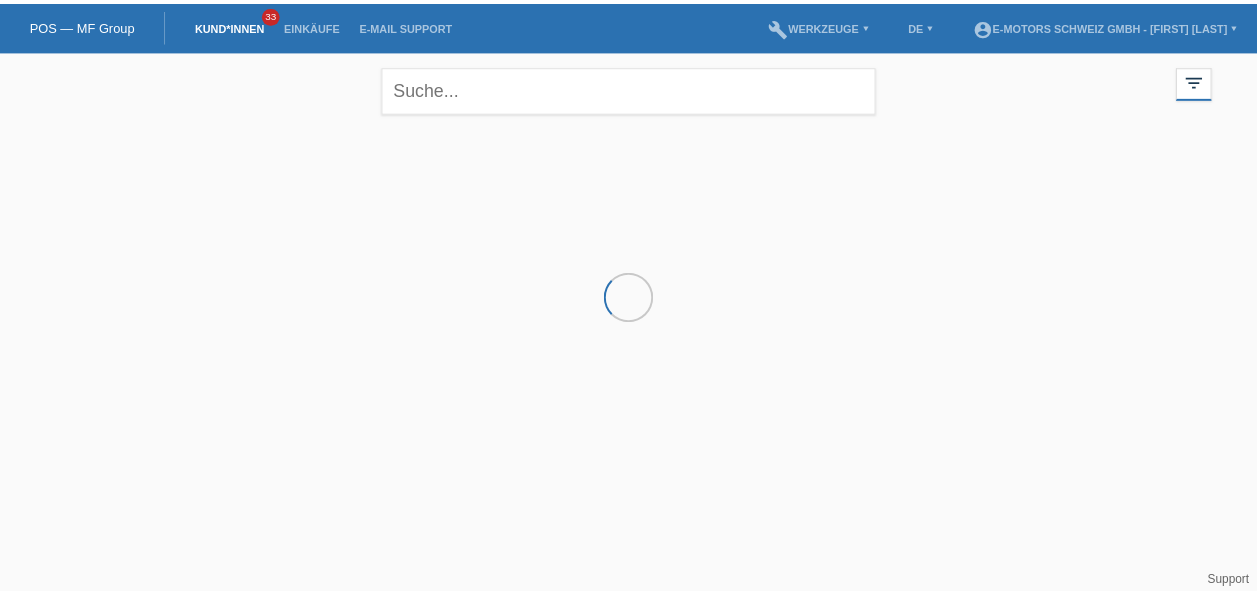 scroll, scrollTop: 0, scrollLeft: 0, axis: both 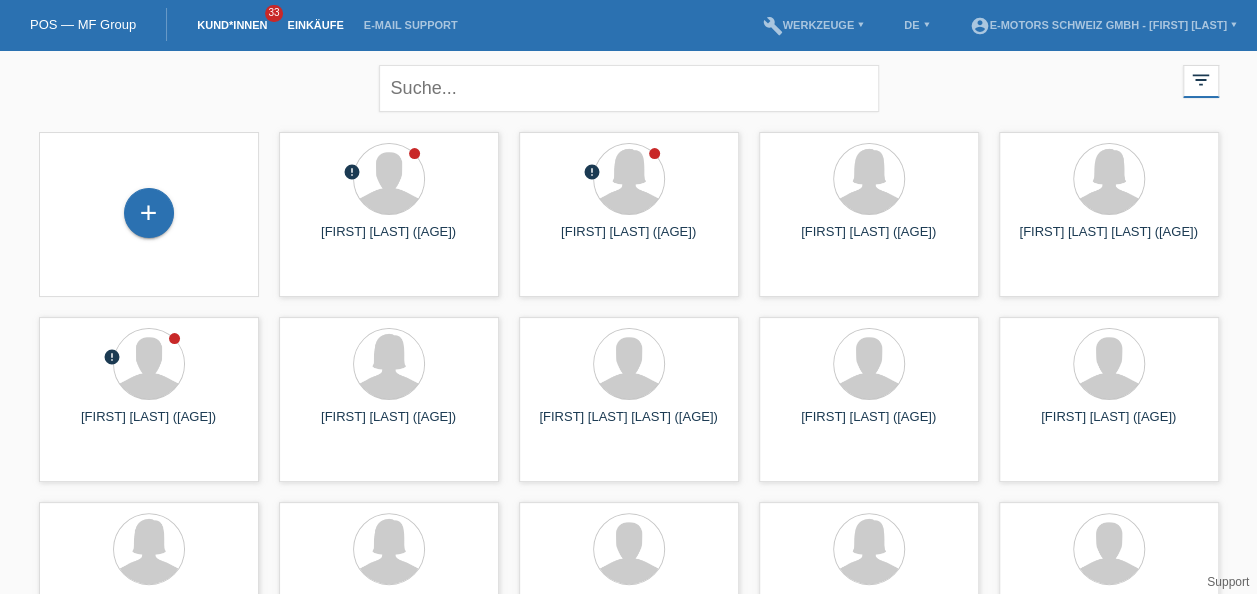 click on "Einkäufe" at bounding box center [315, 25] 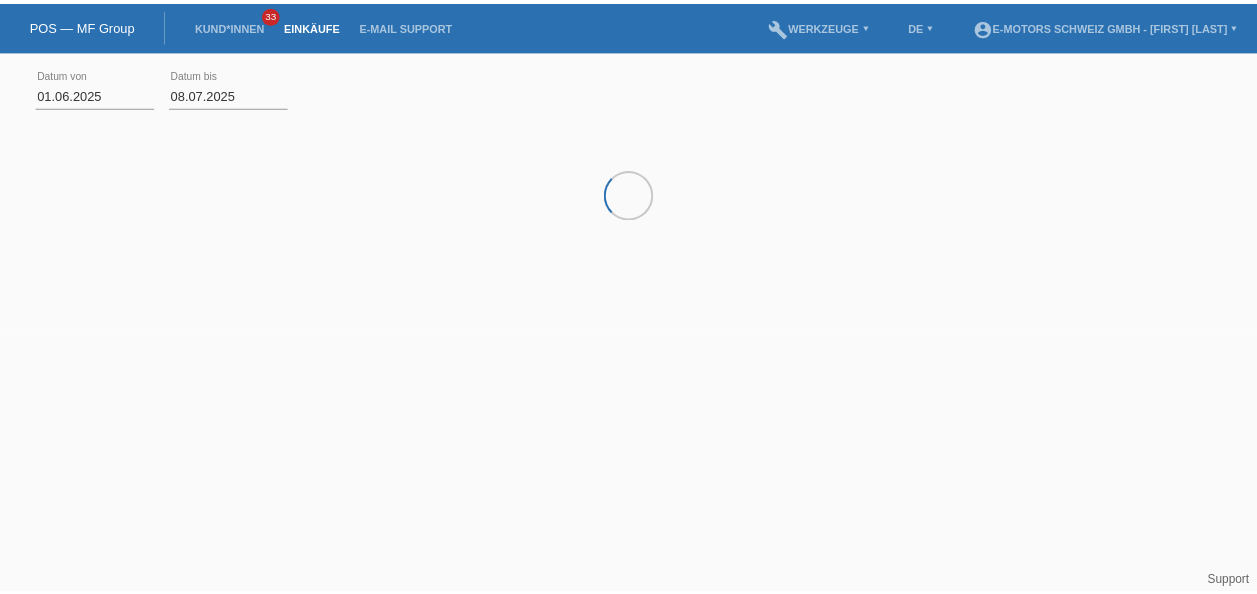 scroll, scrollTop: 0, scrollLeft: 0, axis: both 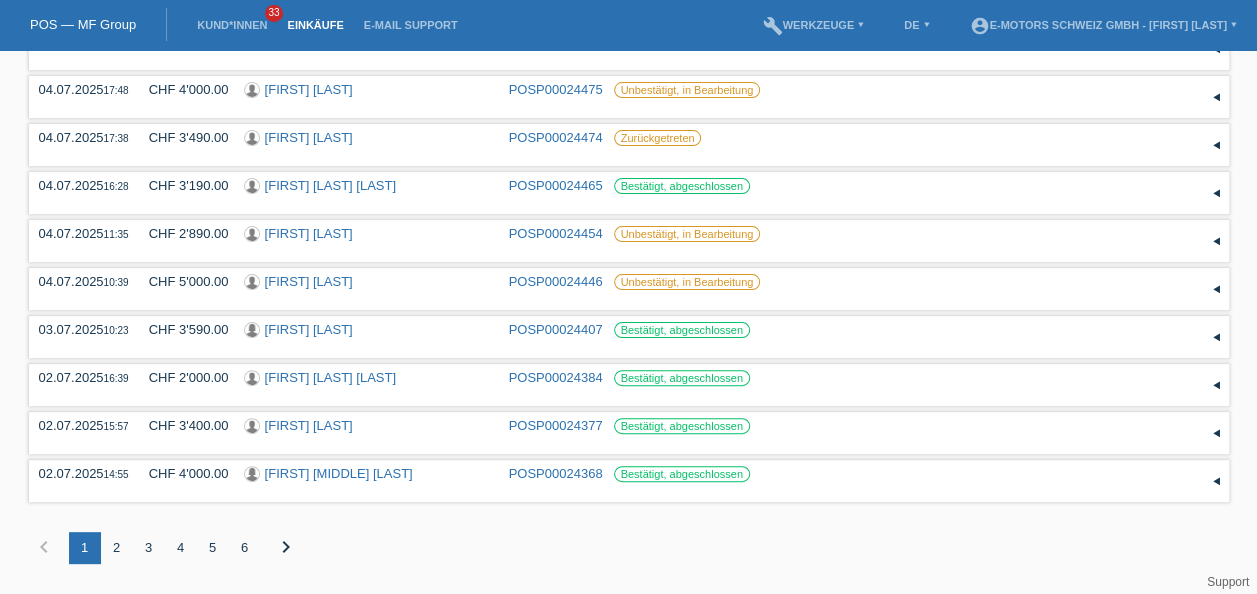 click on "chevron_right" at bounding box center (286, 547) 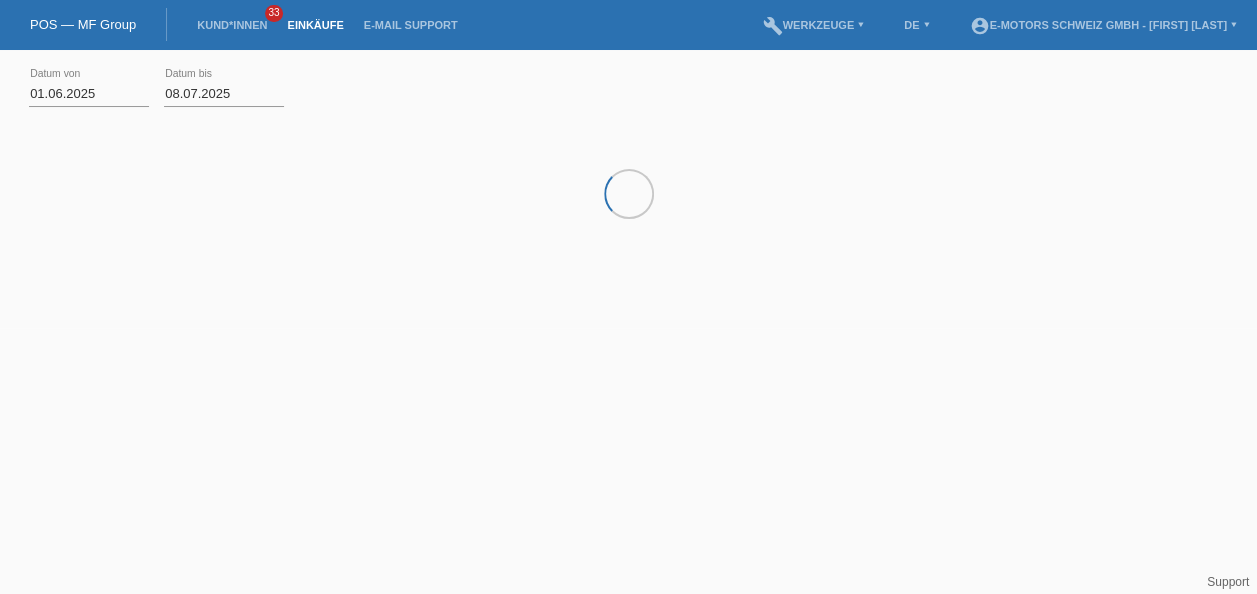 scroll, scrollTop: 0, scrollLeft: 0, axis: both 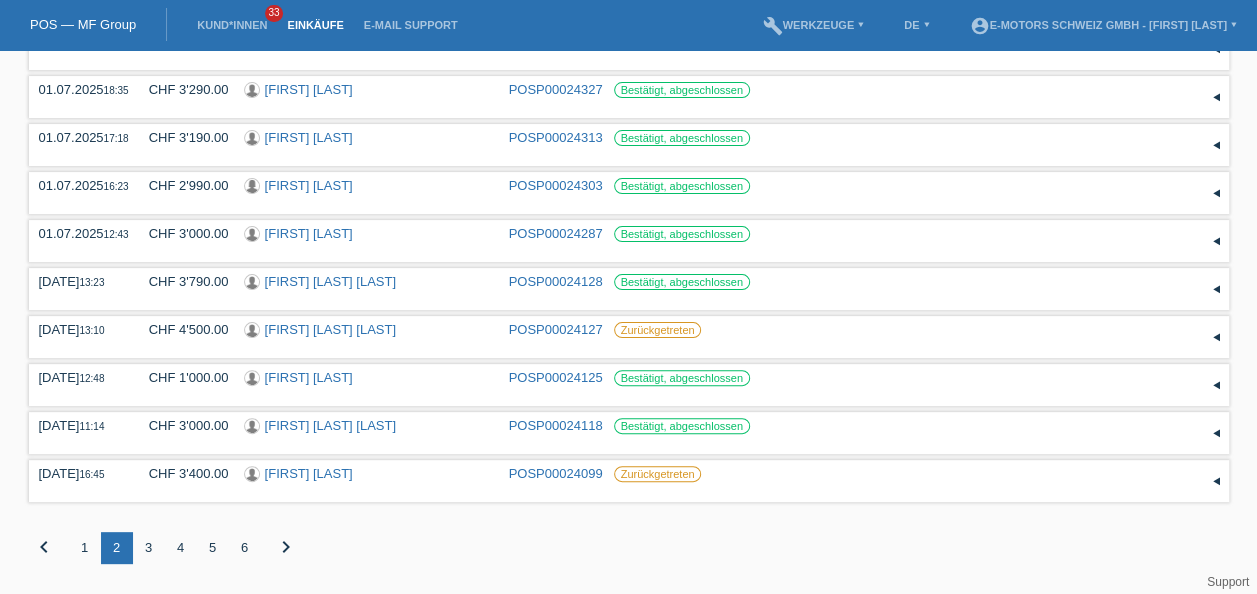 click on "6" at bounding box center (245, 548) 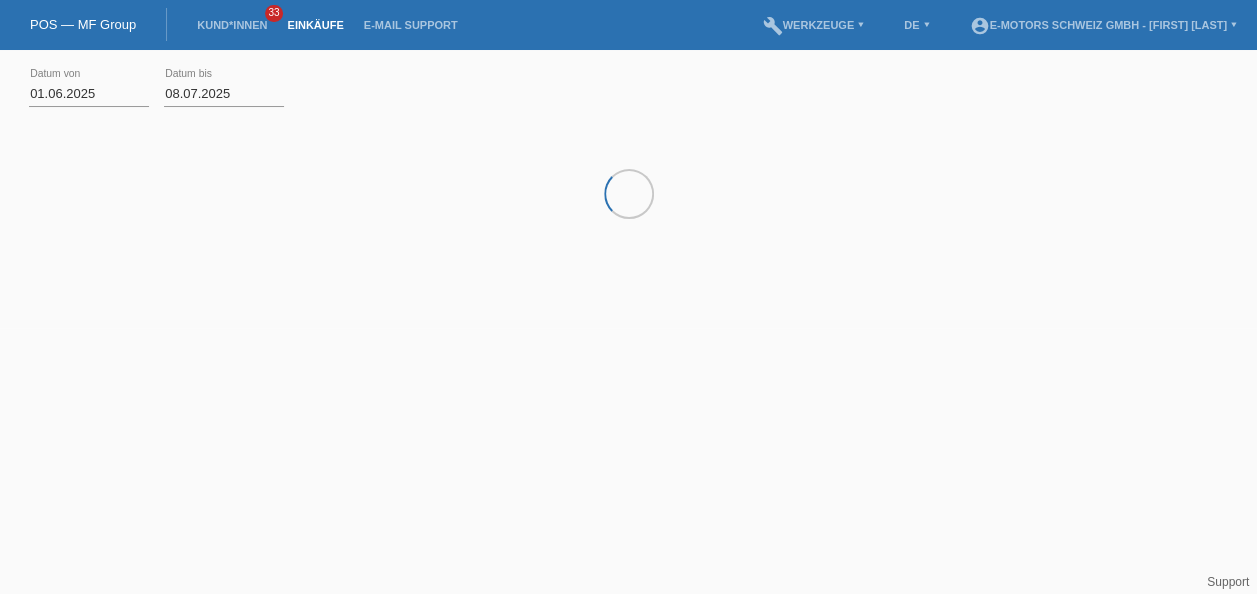 scroll, scrollTop: 0, scrollLeft: 0, axis: both 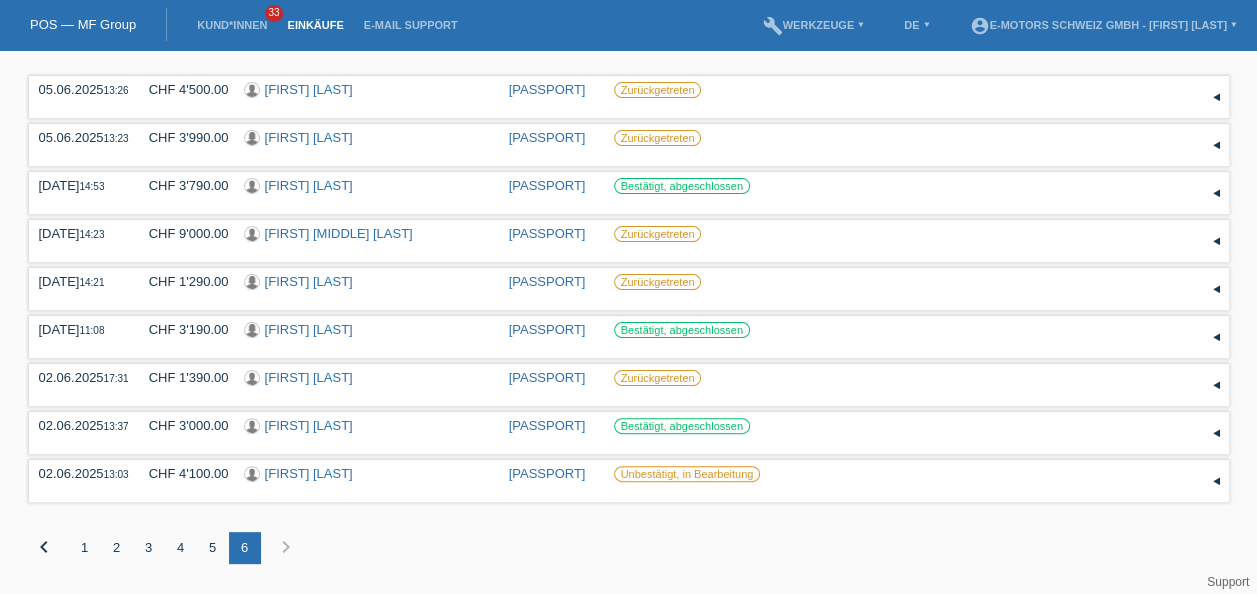 click on "chevron_right" at bounding box center (286, 547) 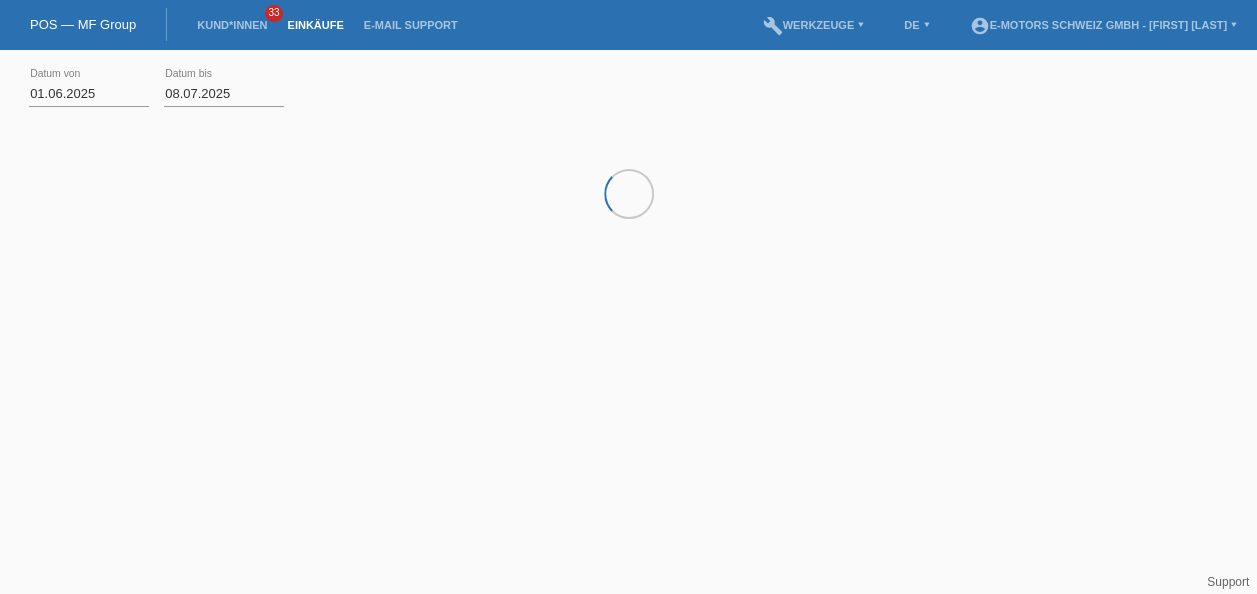 scroll, scrollTop: 0, scrollLeft: 0, axis: both 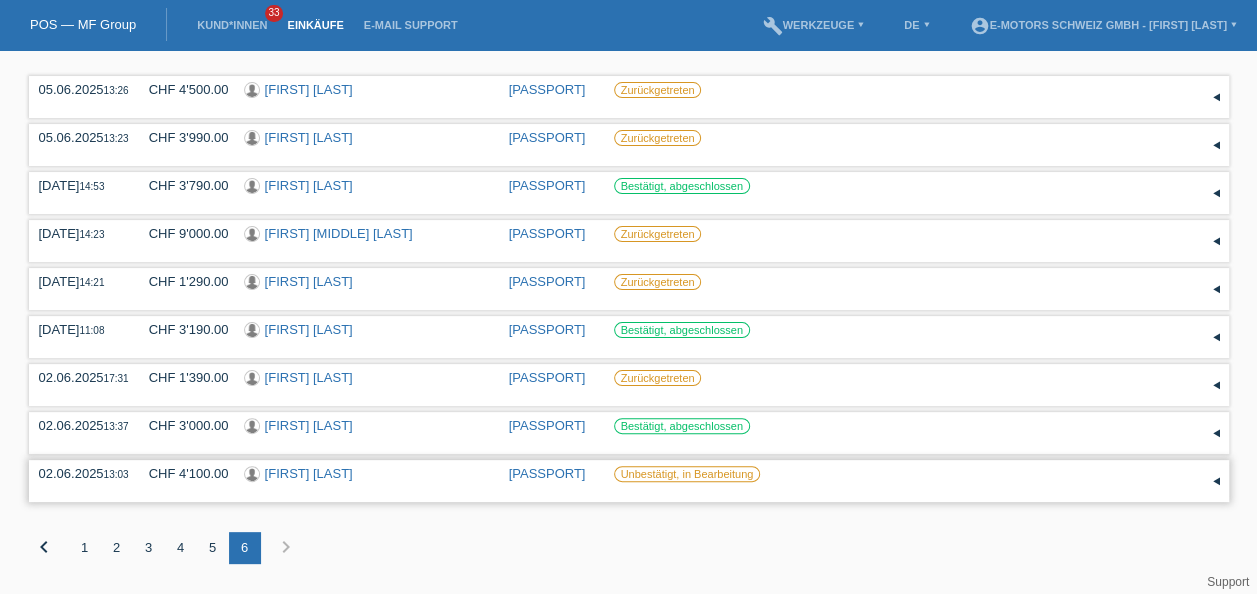 click on "[FIRST] [LAST]" at bounding box center [309, 473] 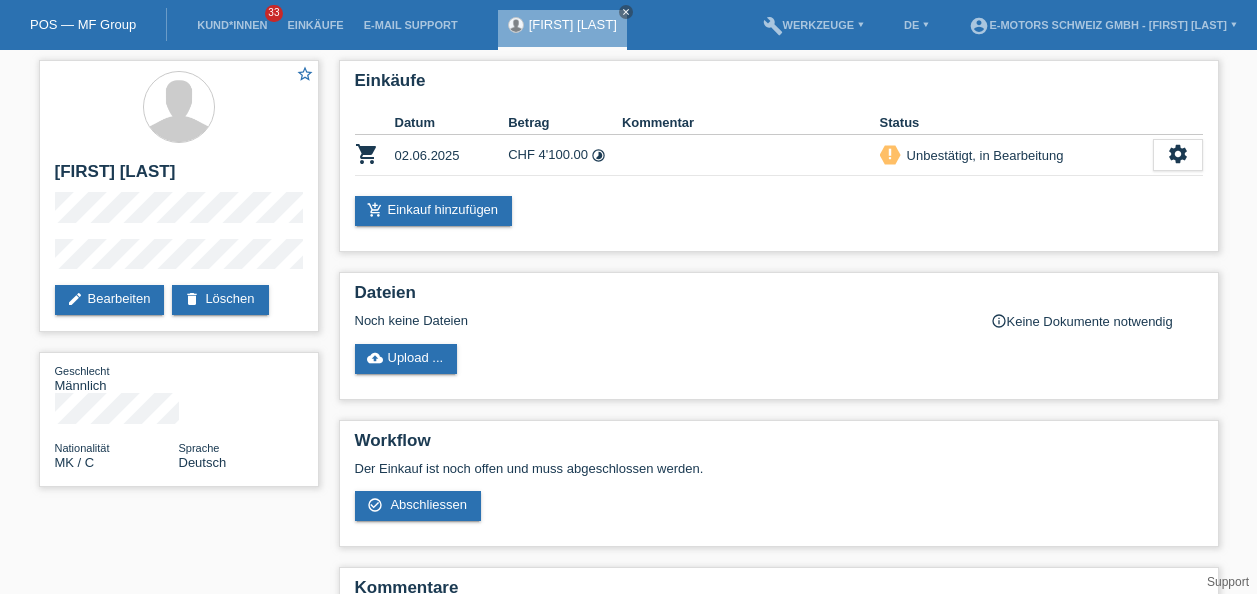 scroll, scrollTop: 0, scrollLeft: 0, axis: both 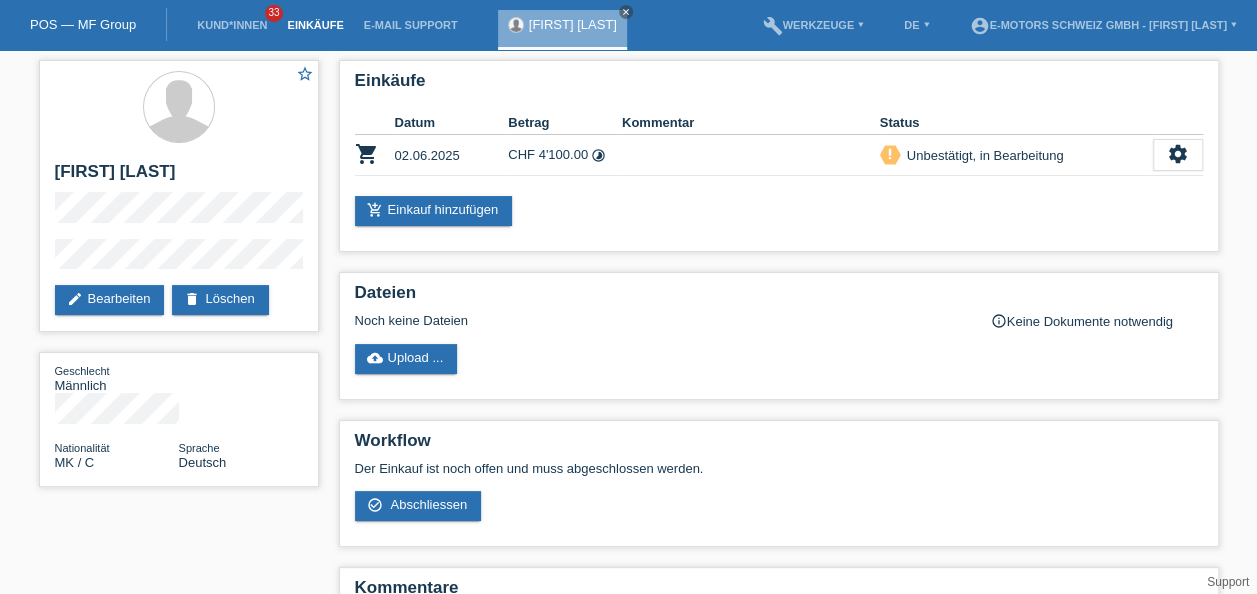click on "Einkäufe" at bounding box center (315, 25) 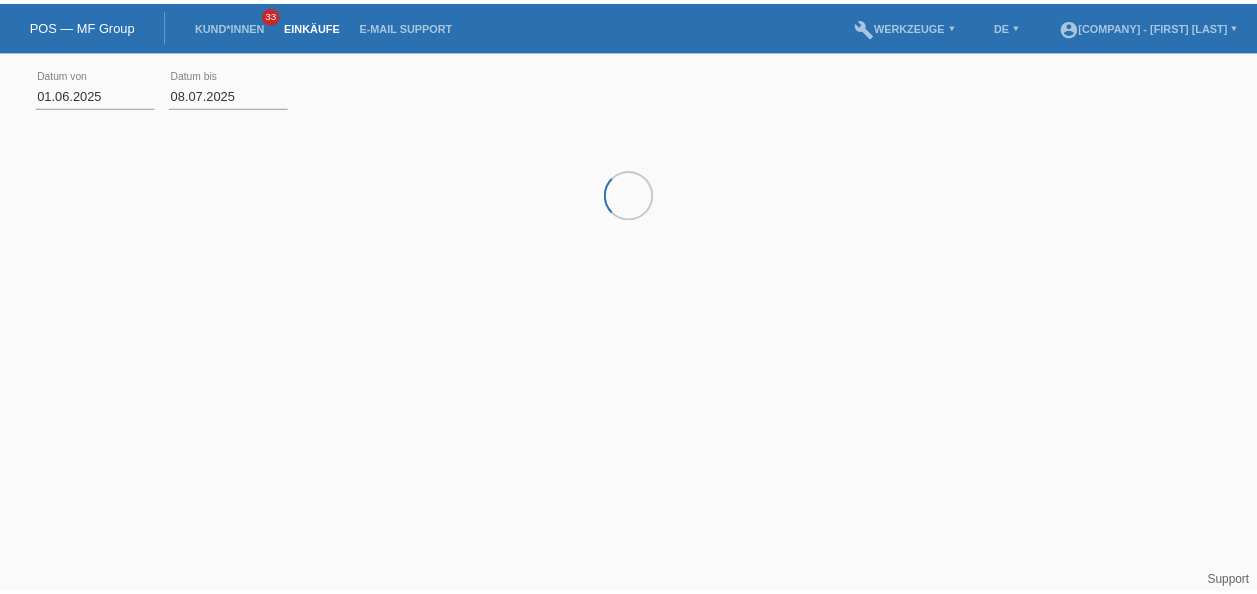 scroll, scrollTop: 0, scrollLeft: 0, axis: both 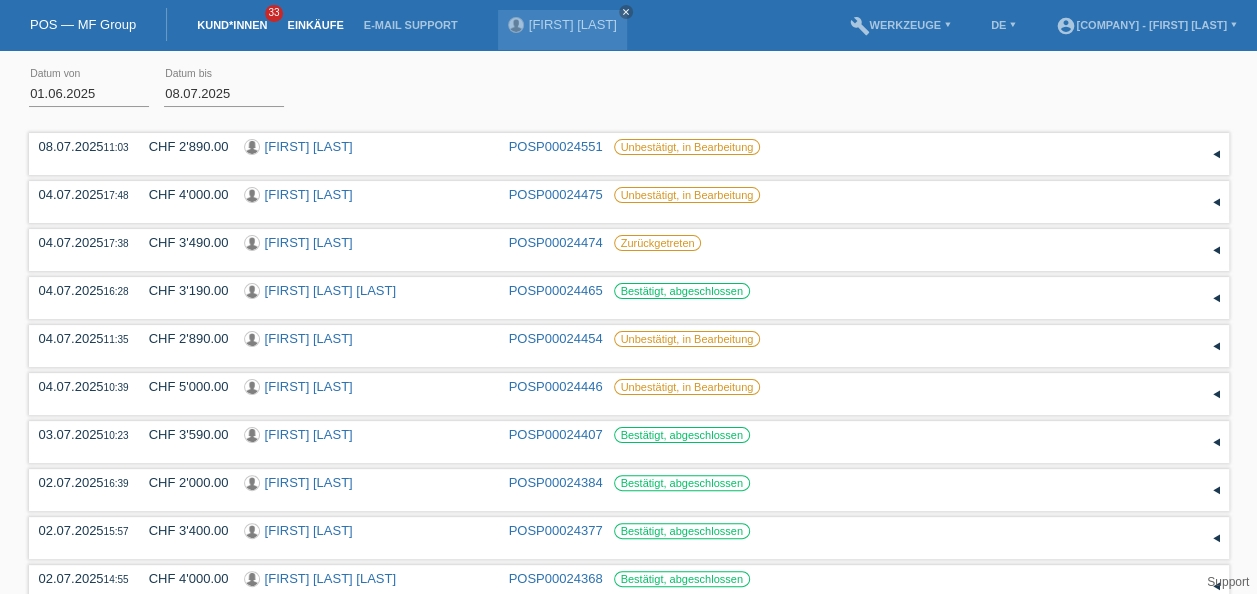 click on "Kund*innen" at bounding box center [232, 25] 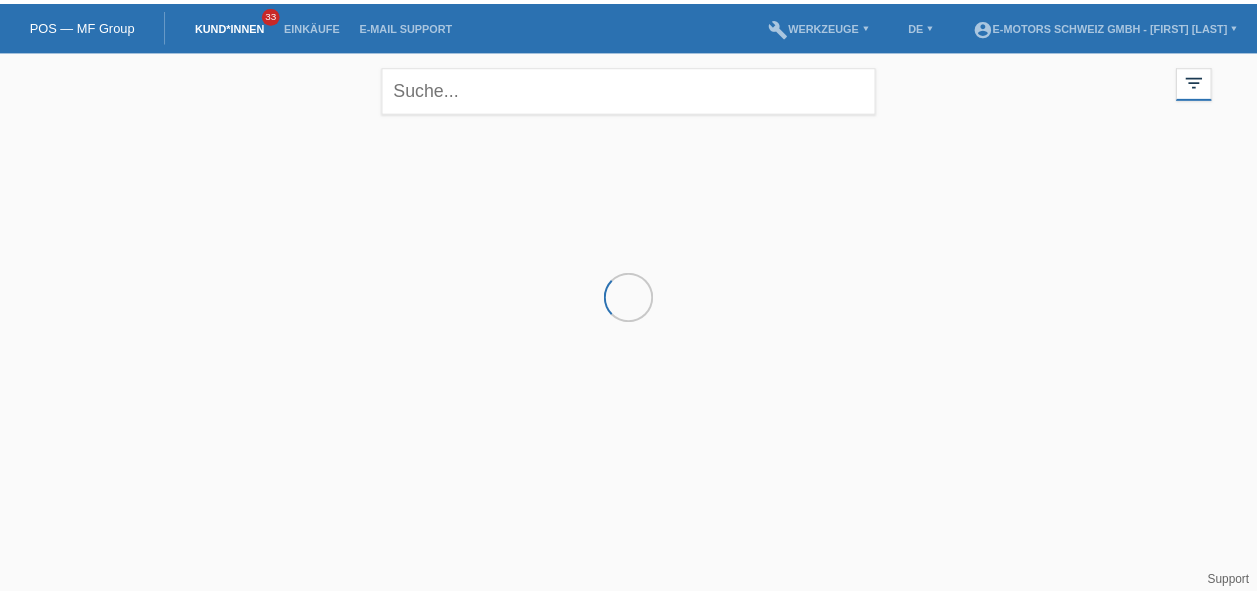 scroll, scrollTop: 0, scrollLeft: 0, axis: both 